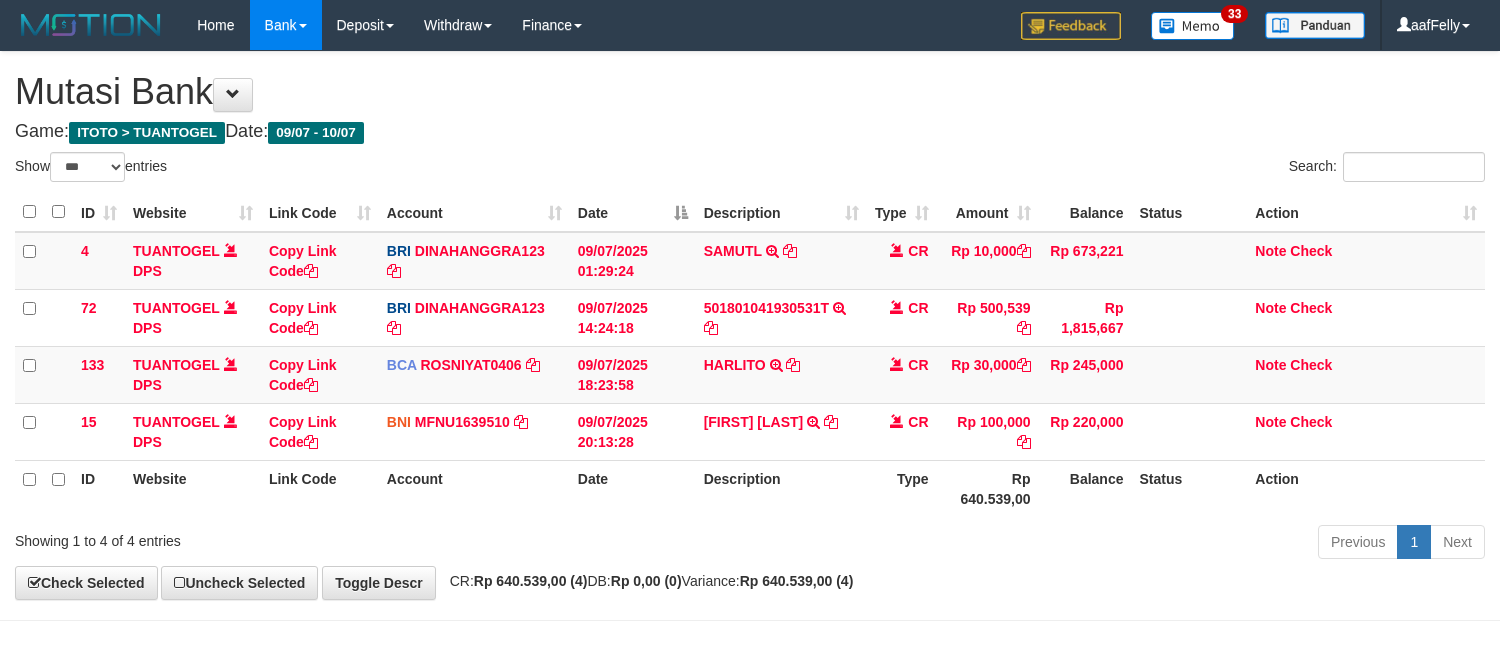 scroll, scrollTop: 69, scrollLeft: 0, axis: vertical 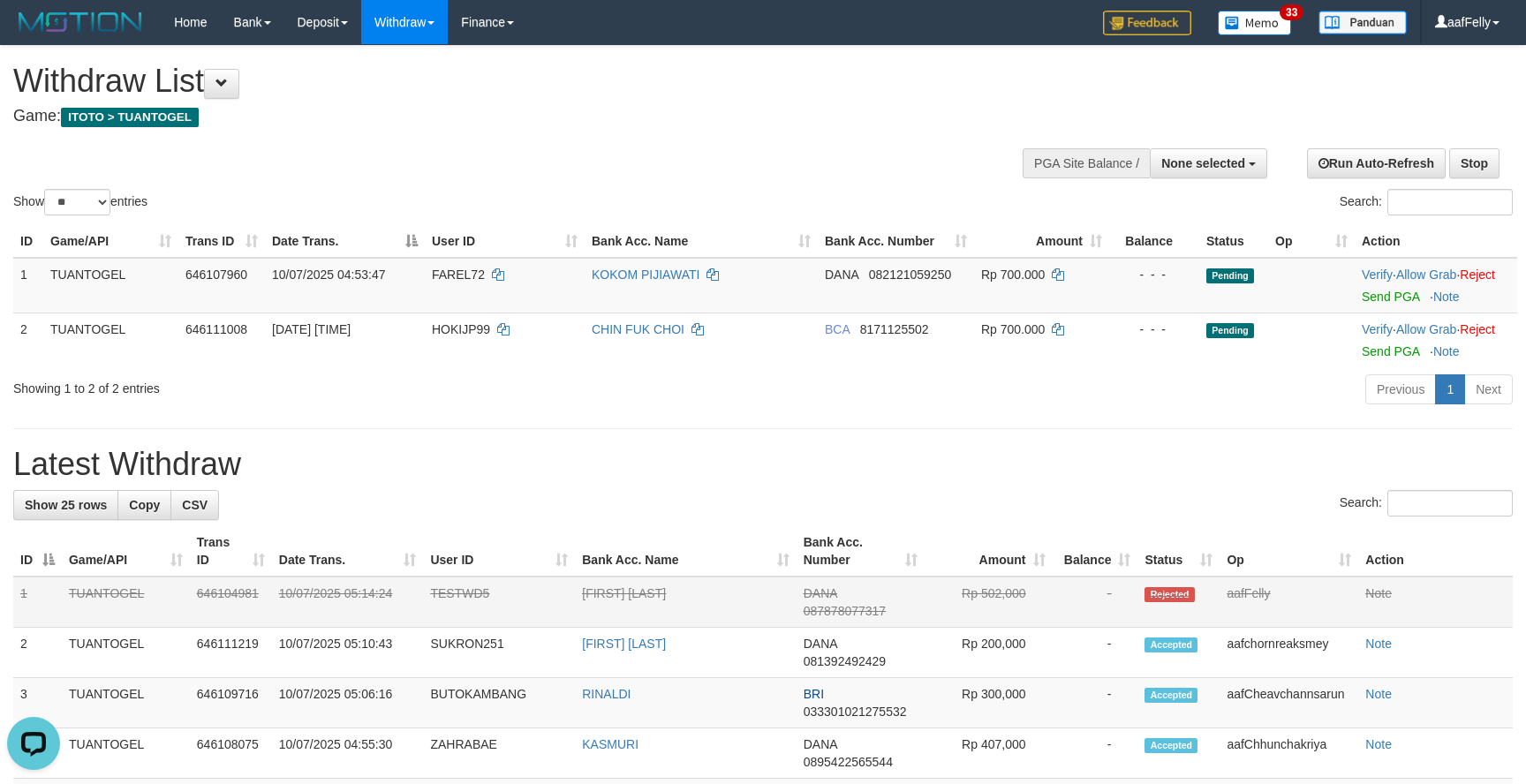 click on "TESTWD5" at bounding box center [499, 602] 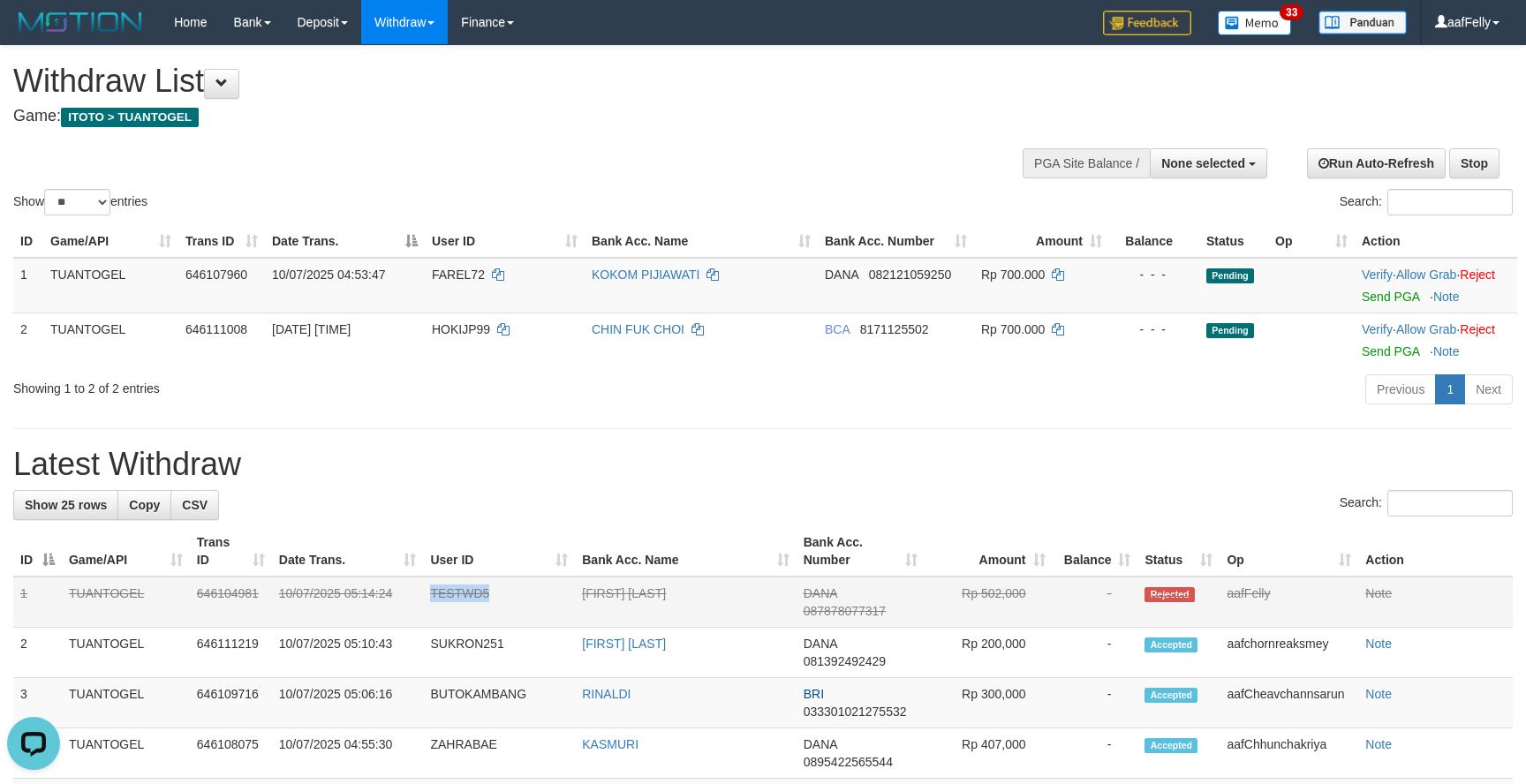click on "TESTWD5" at bounding box center [499, 602] 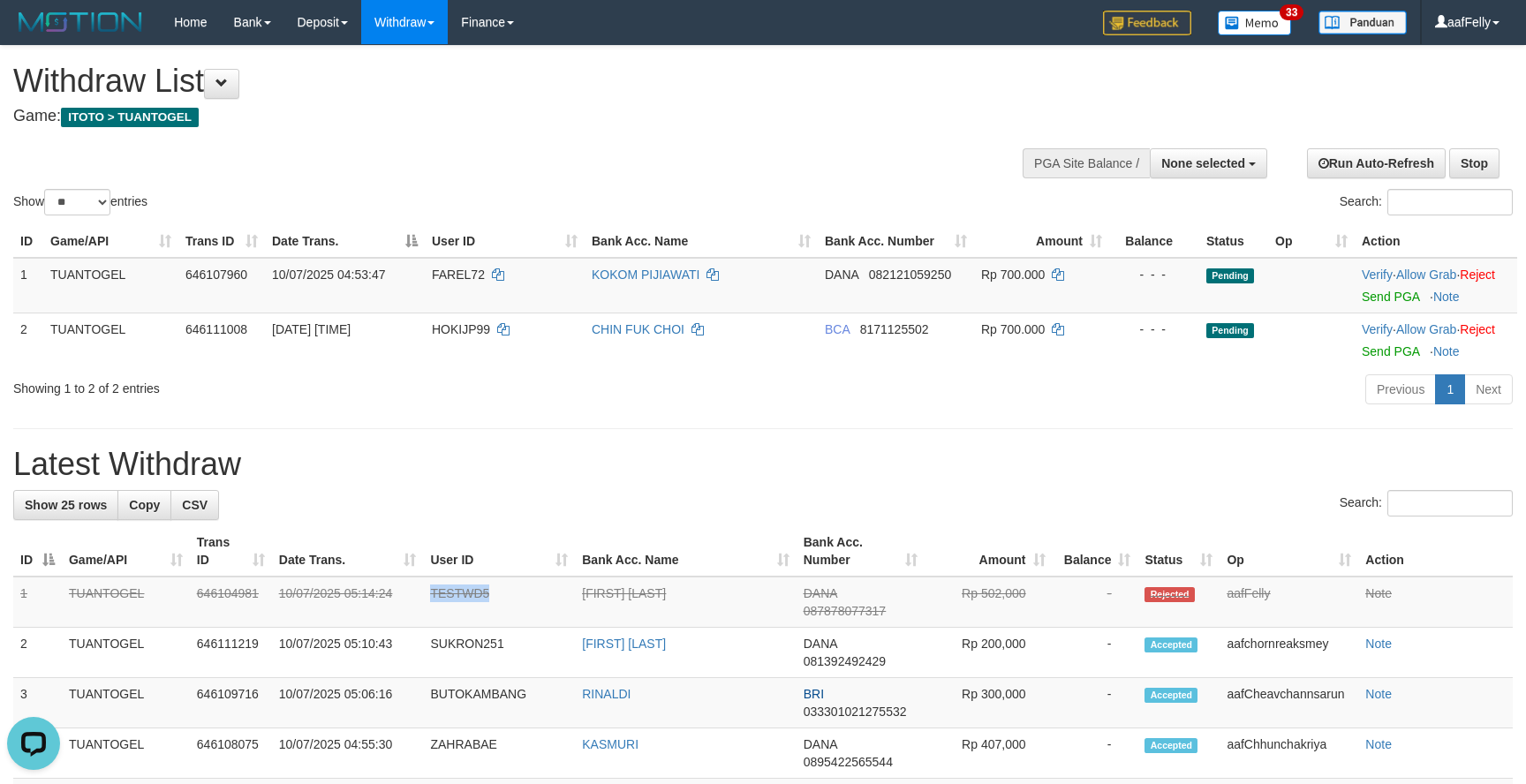 copy on "TESTWD5" 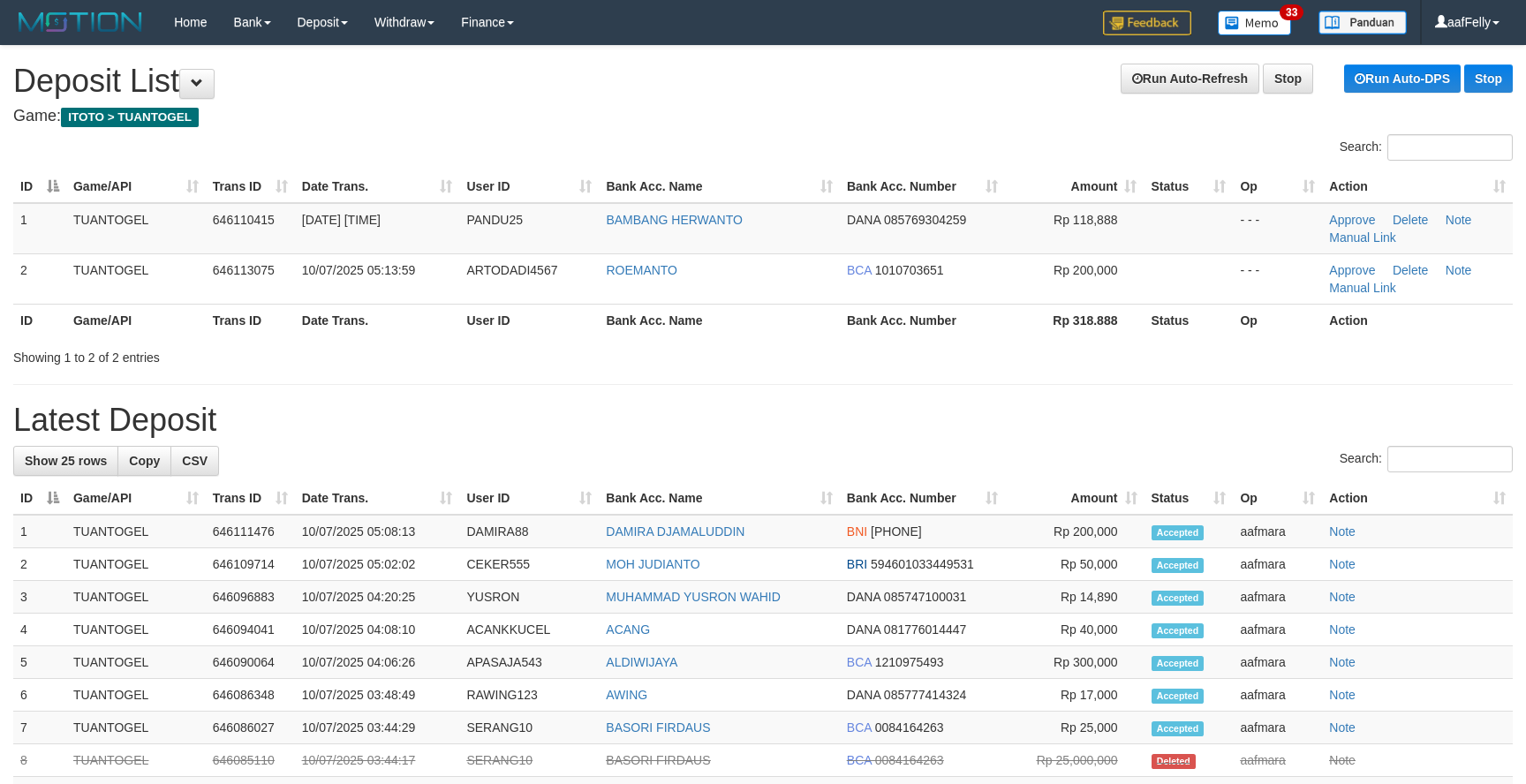 scroll, scrollTop: 0, scrollLeft: 0, axis: both 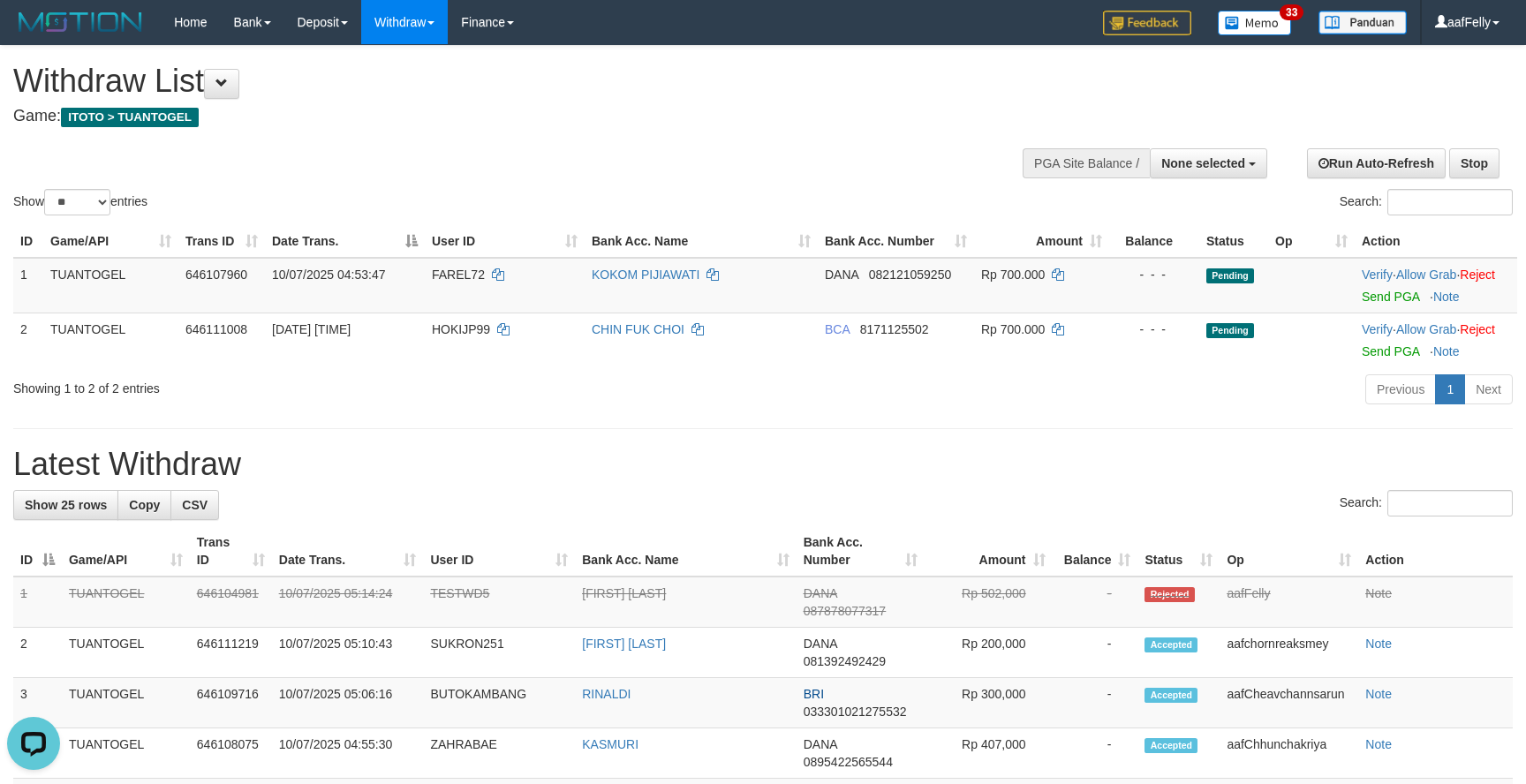 drag, startPoint x: 758, startPoint y: 441, endPoint x: 756, endPoint y: 432, distance: 9.21954 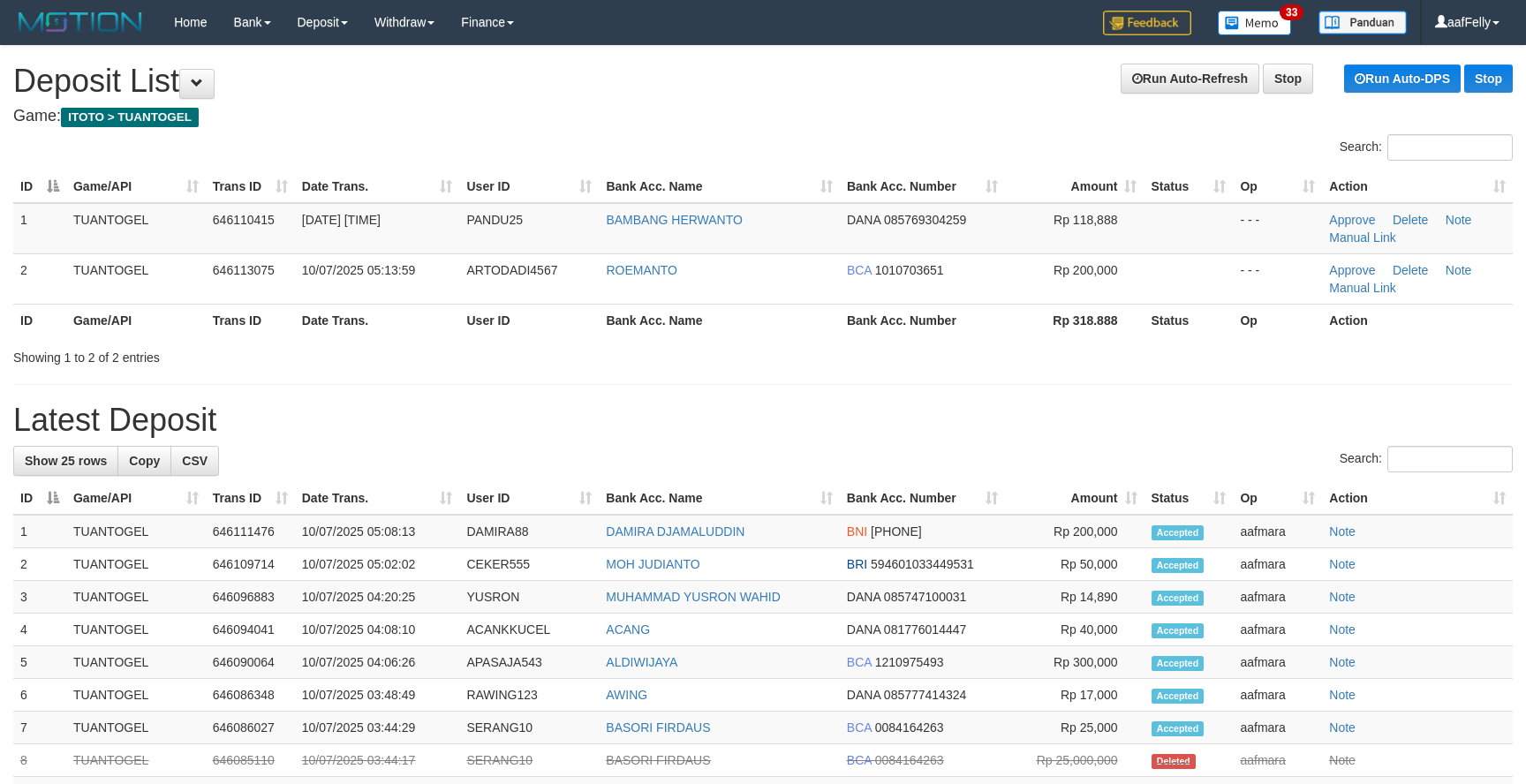 scroll, scrollTop: 0, scrollLeft: 0, axis: both 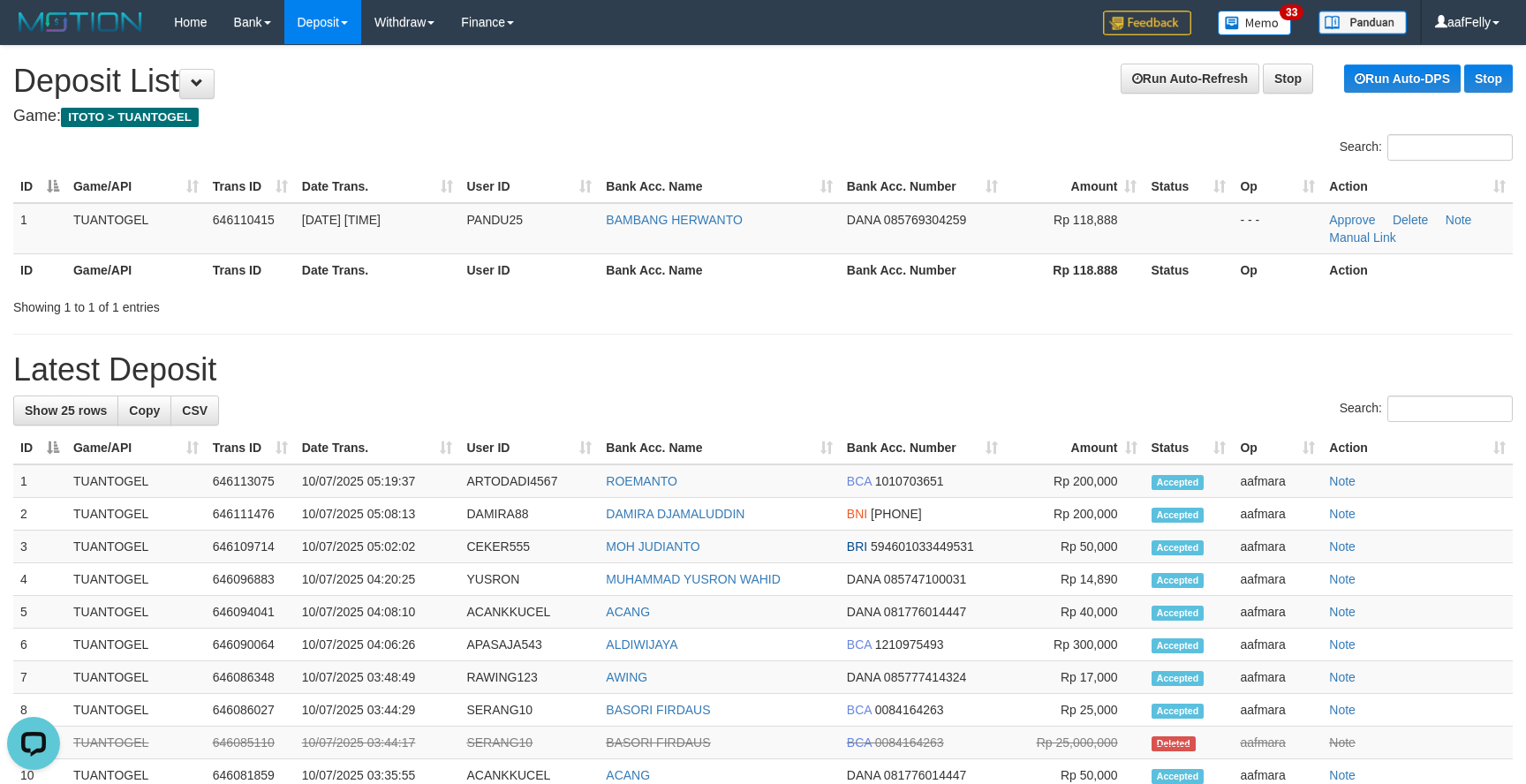 drag, startPoint x: 626, startPoint y: 32, endPoint x: 291, endPoint y: 0, distance: 336.52489 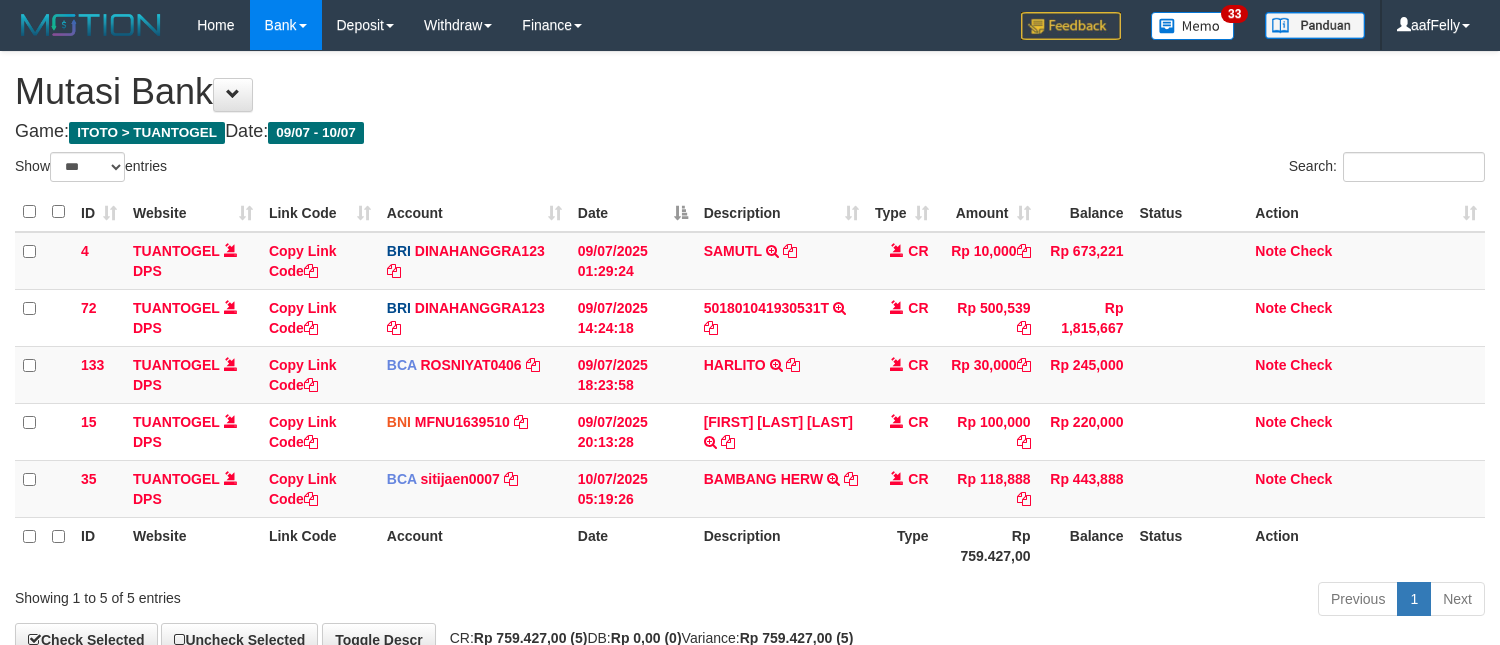 scroll, scrollTop: 69, scrollLeft: 0, axis: vertical 